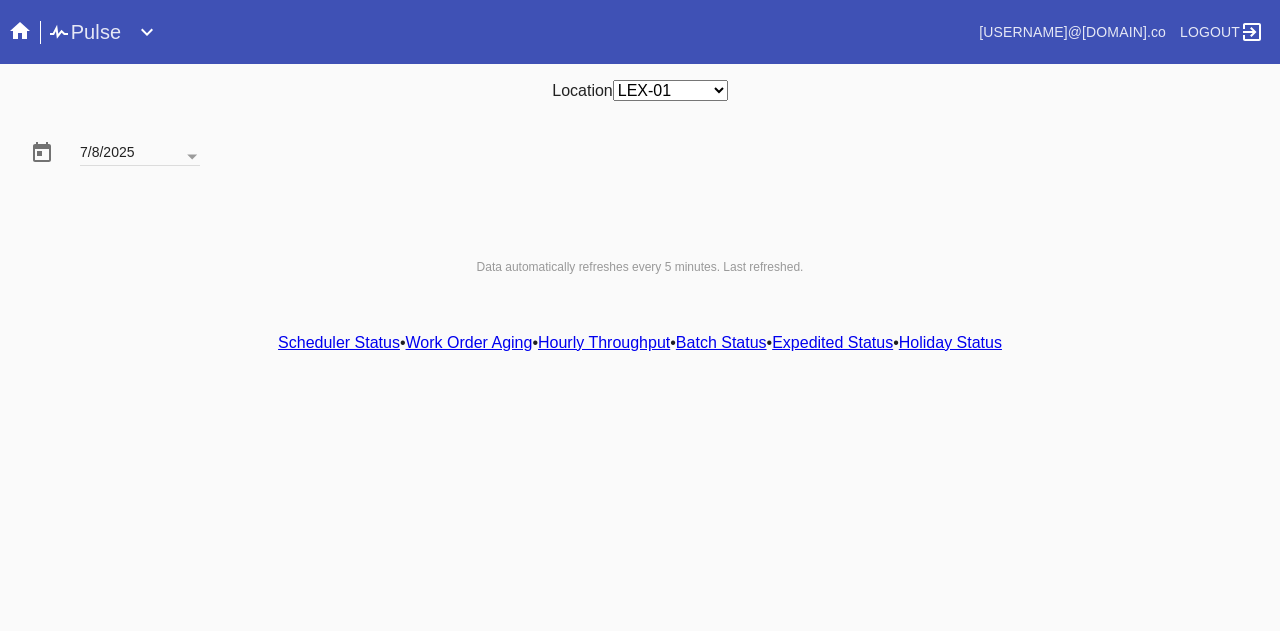 scroll, scrollTop: 0, scrollLeft: 0, axis: both 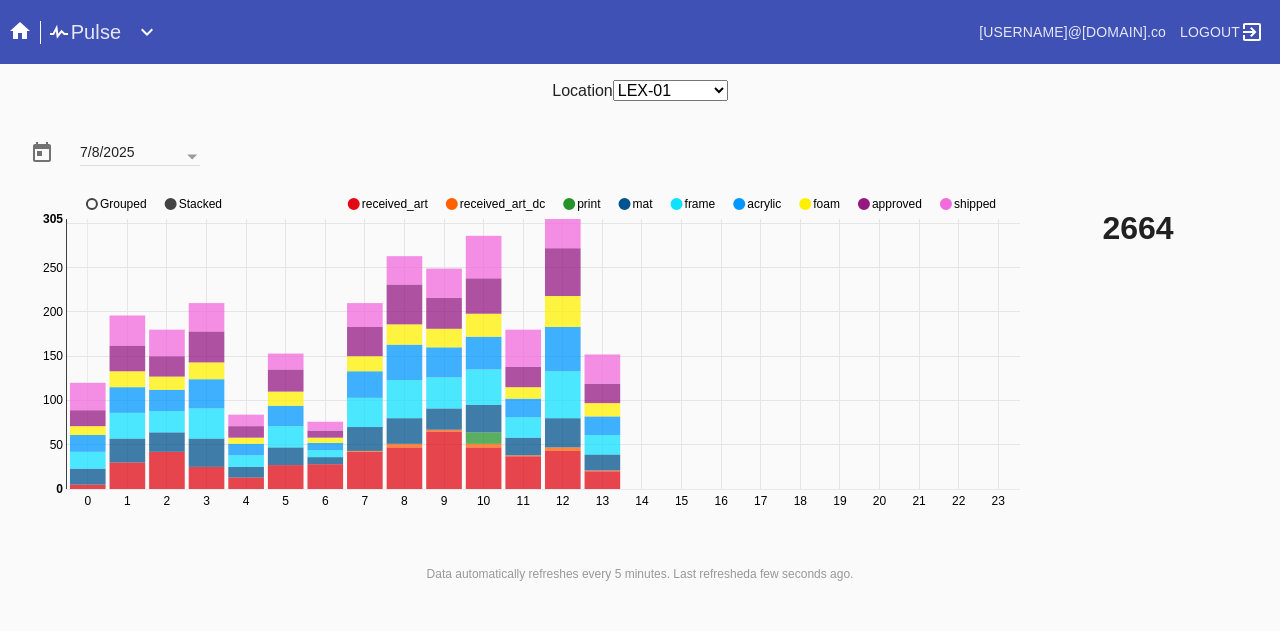 click at bounding box center (354, 204) 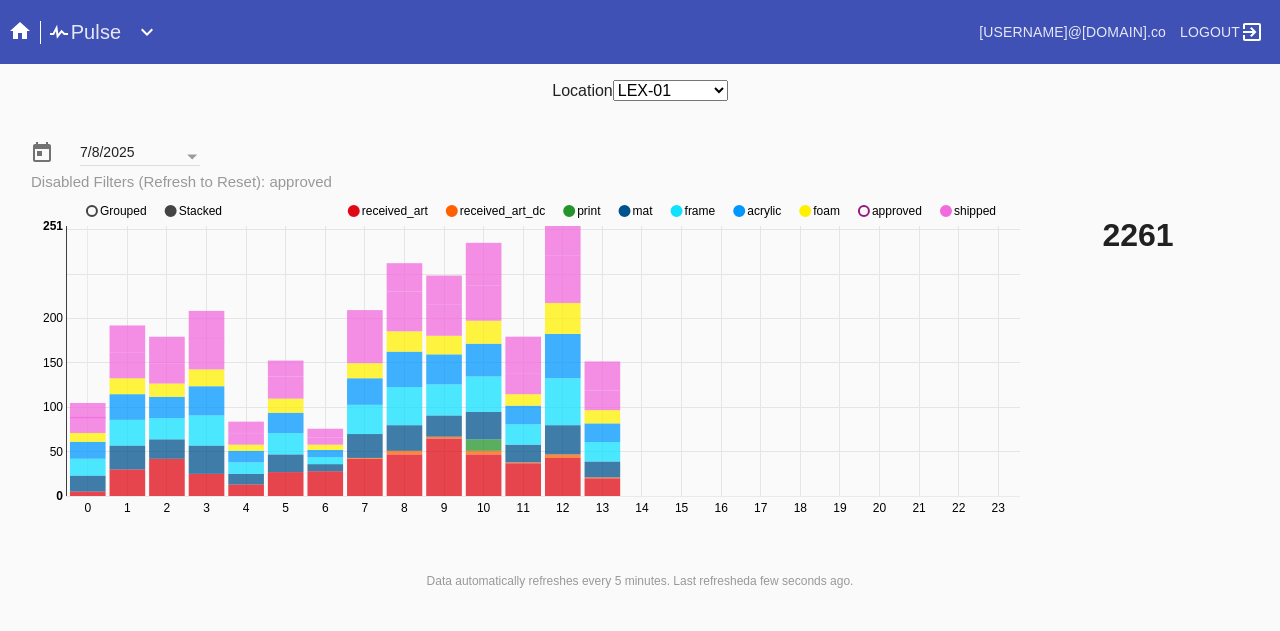 click at bounding box center [354, 211] 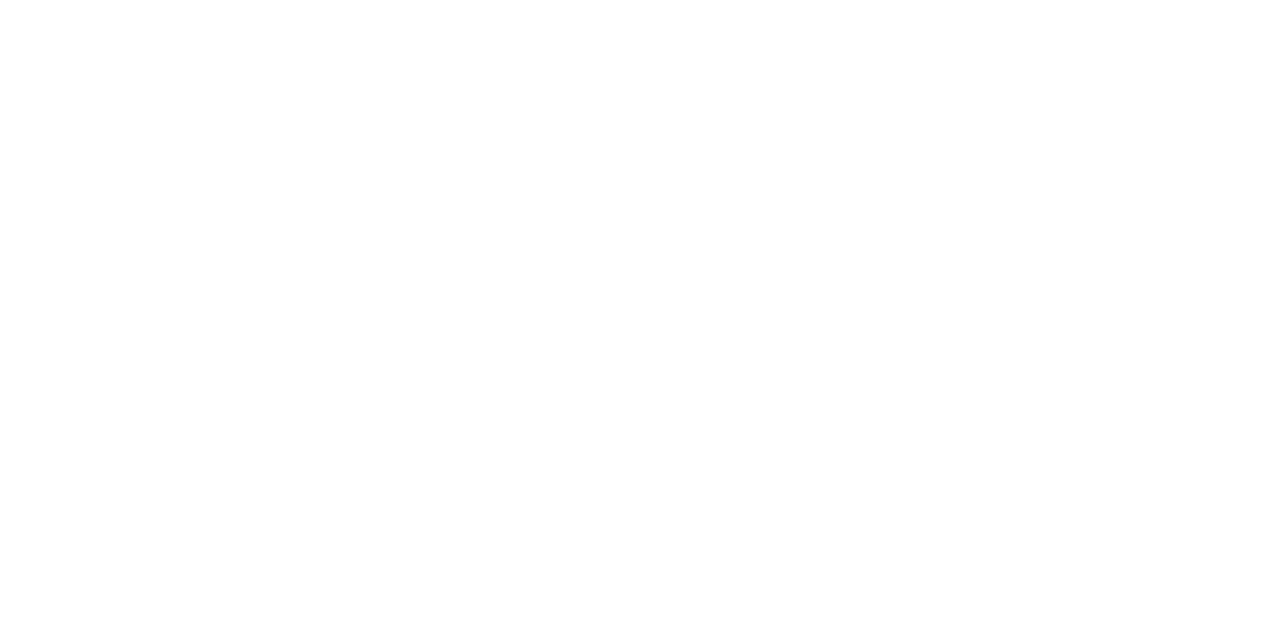 scroll, scrollTop: 0, scrollLeft: 0, axis: both 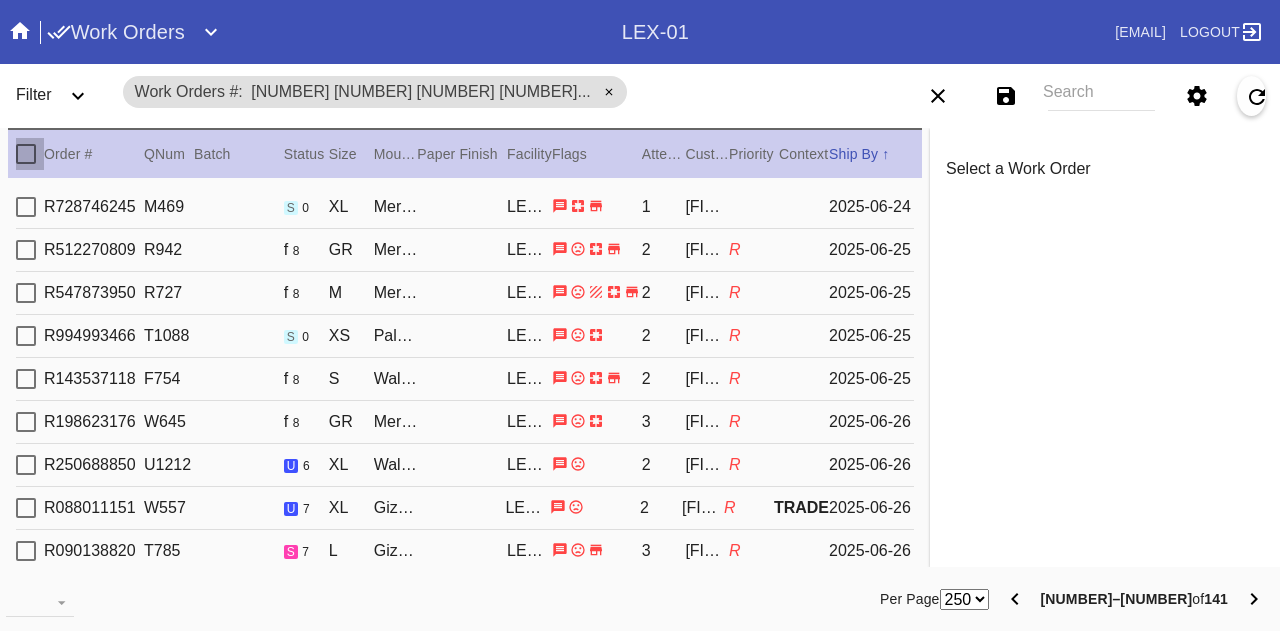 click at bounding box center (26, 154) 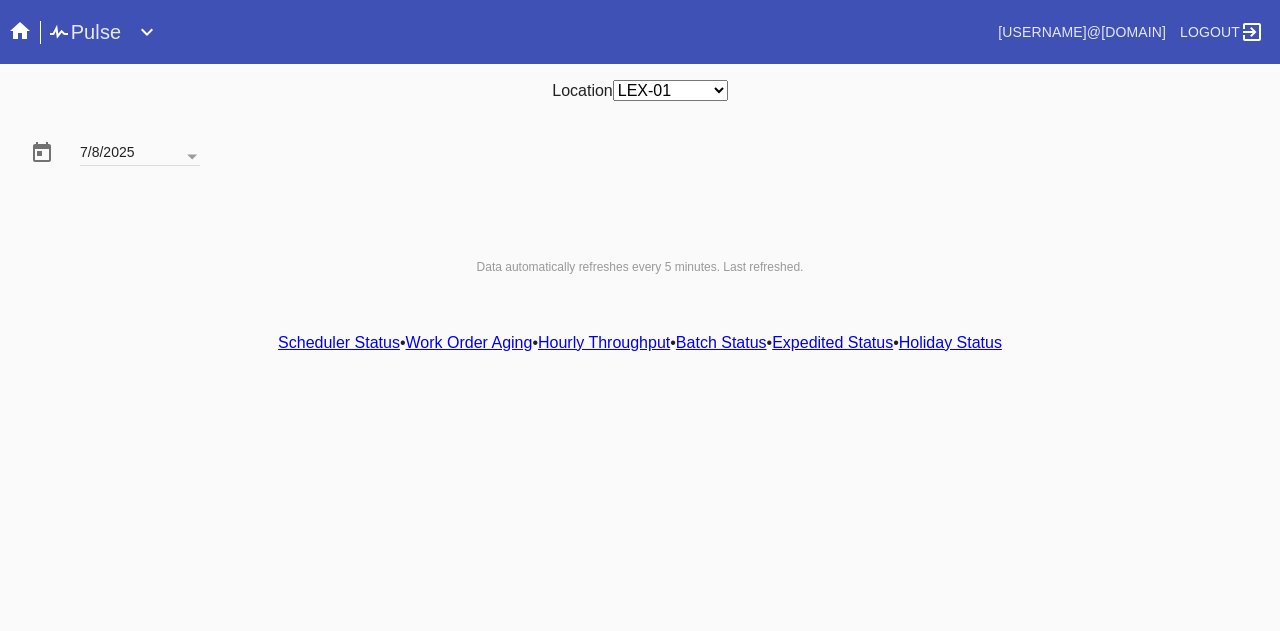 scroll, scrollTop: 0, scrollLeft: 0, axis: both 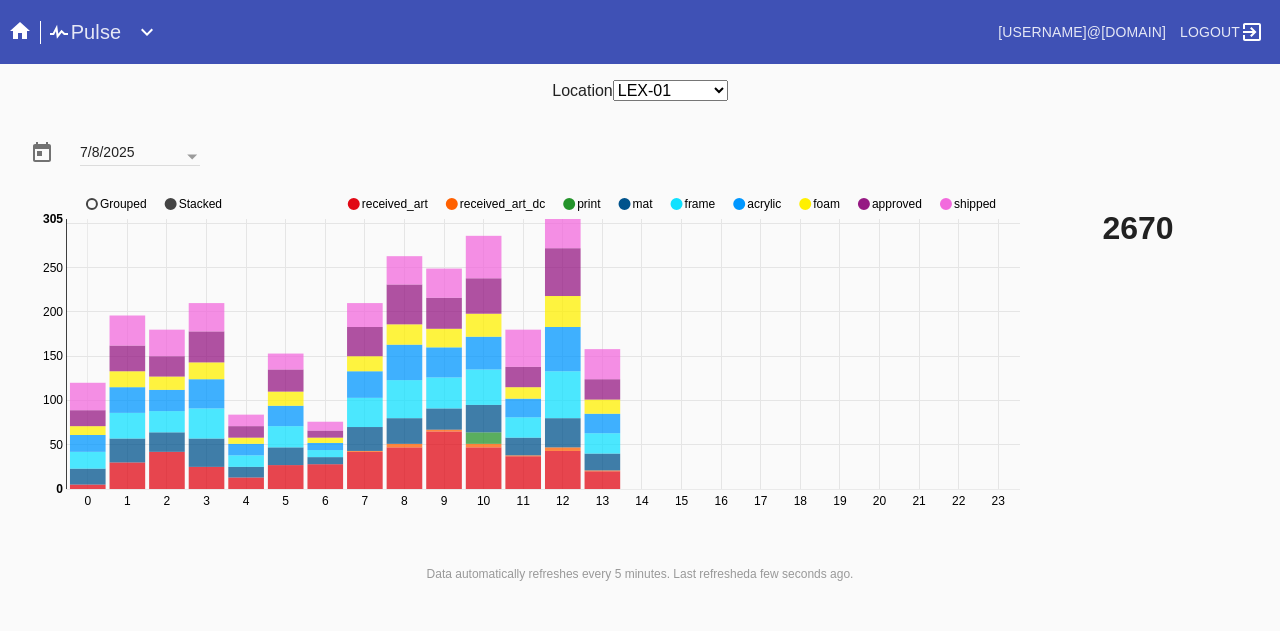click at bounding box center (354, 204) 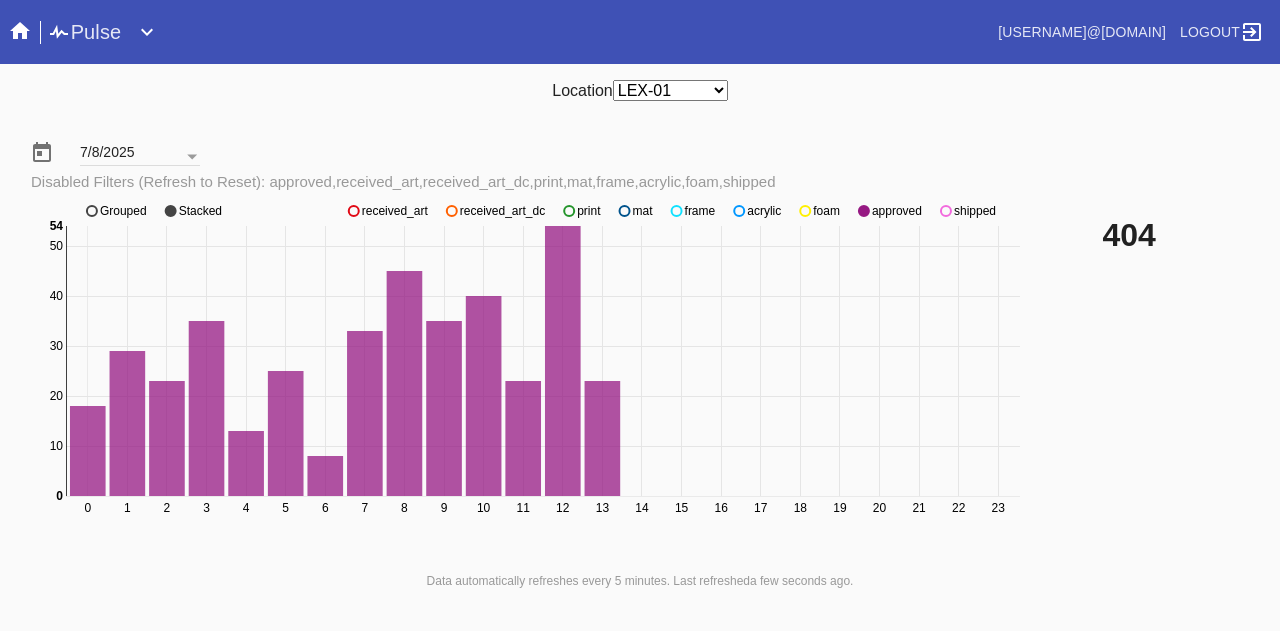click at bounding box center [354, 211] 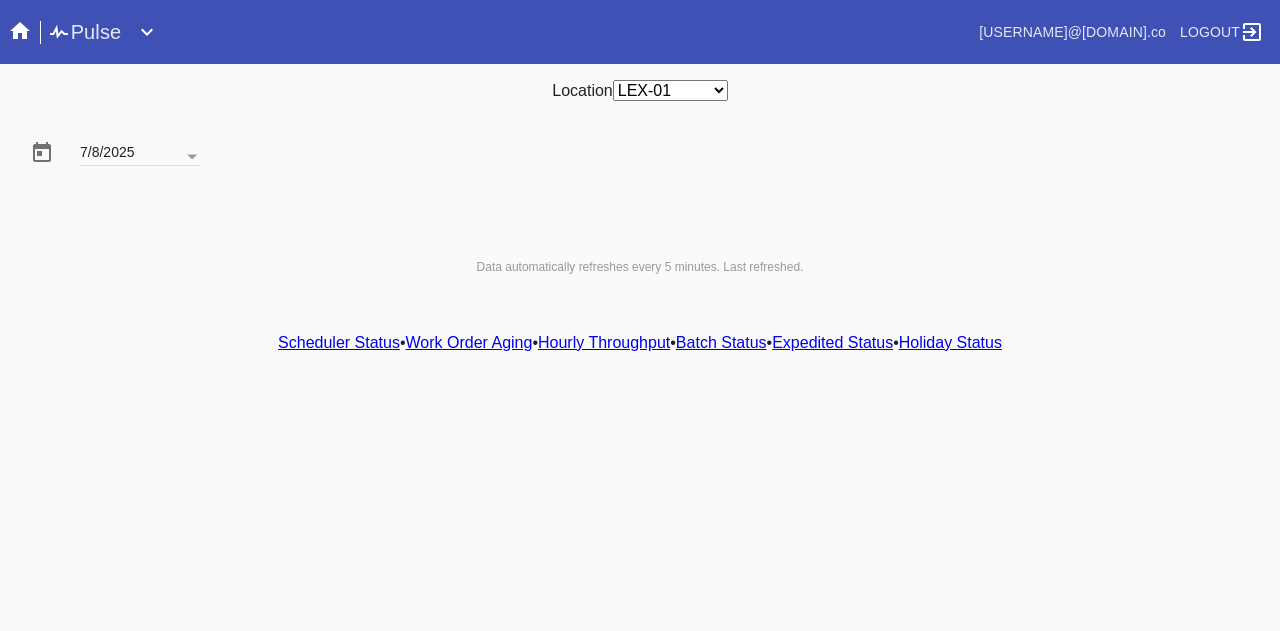 scroll, scrollTop: 0, scrollLeft: 0, axis: both 